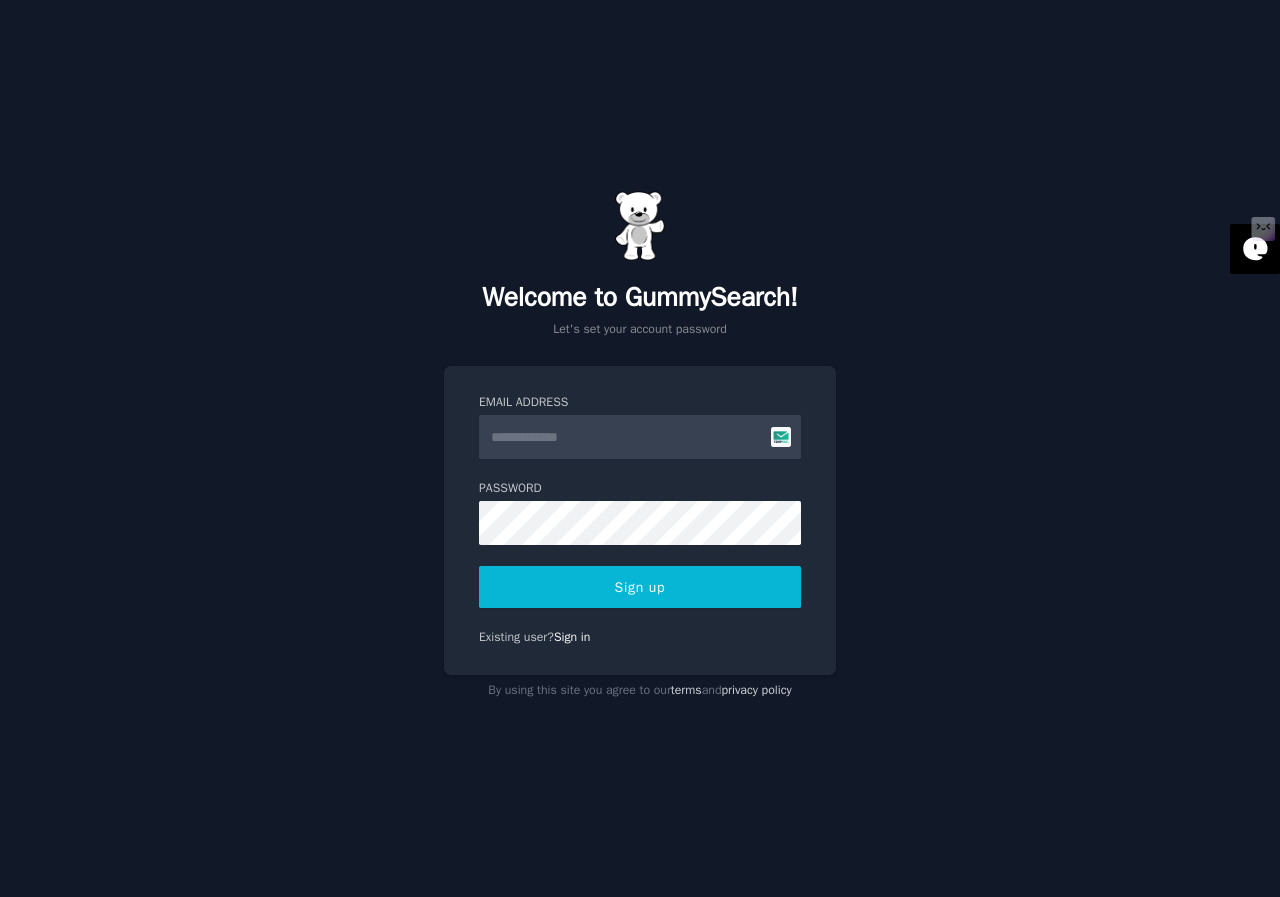 scroll, scrollTop: 0, scrollLeft: 0, axis: both 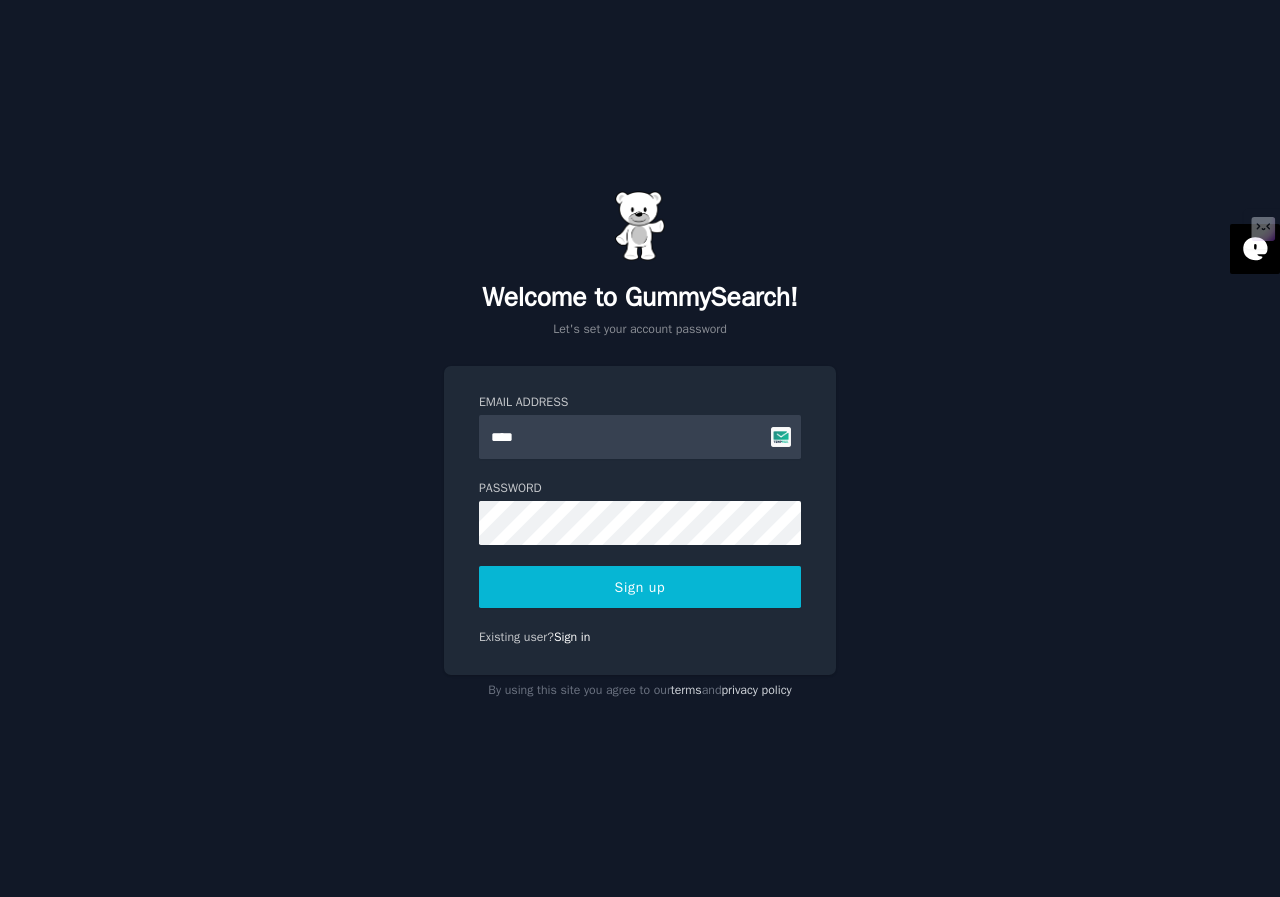 type on "**********" 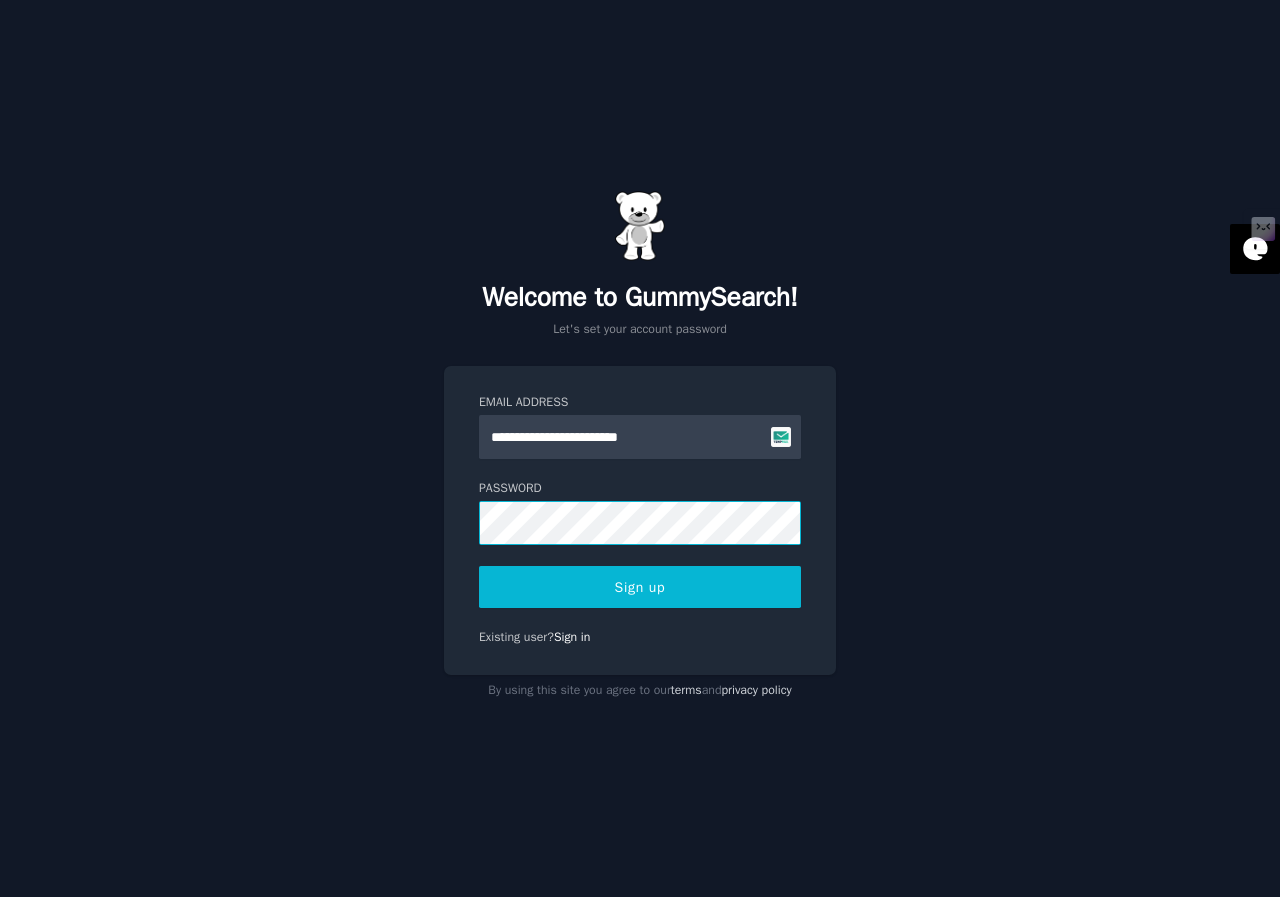 click on "Sign up" at bounding box center (640, 587) 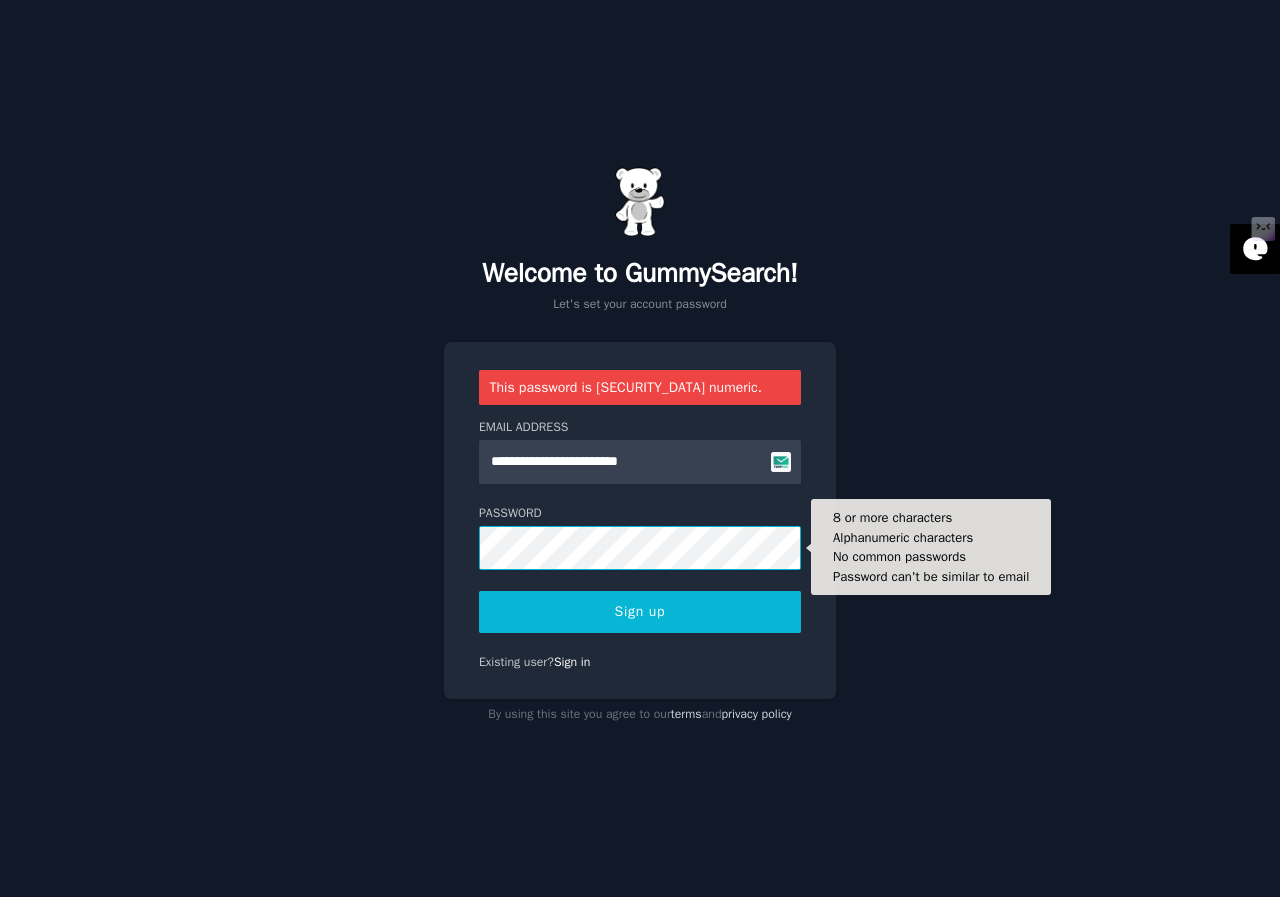 click on "Sign up" at bounding box center [640, 612] 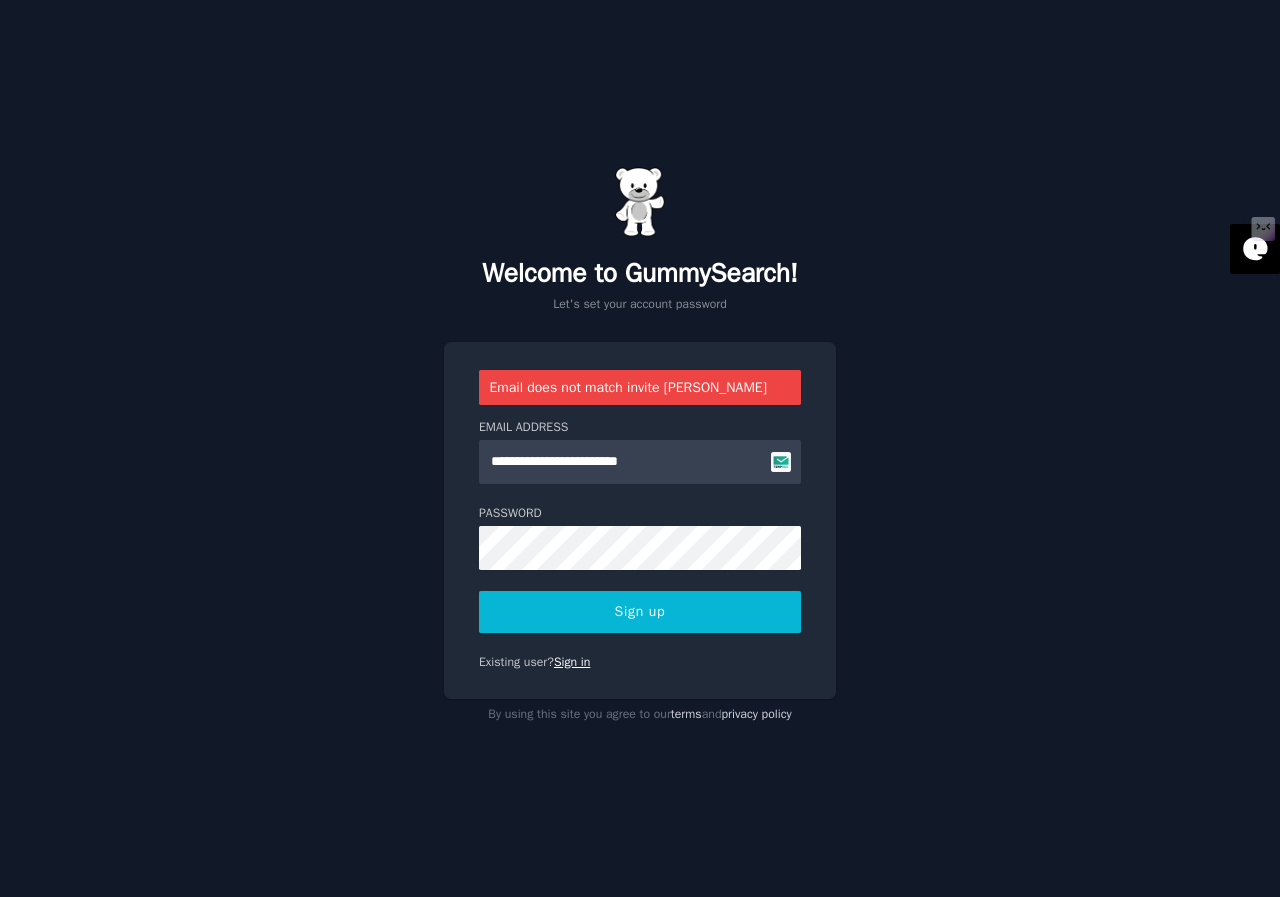 click on "Sign in" at bounding box center (572, 662) 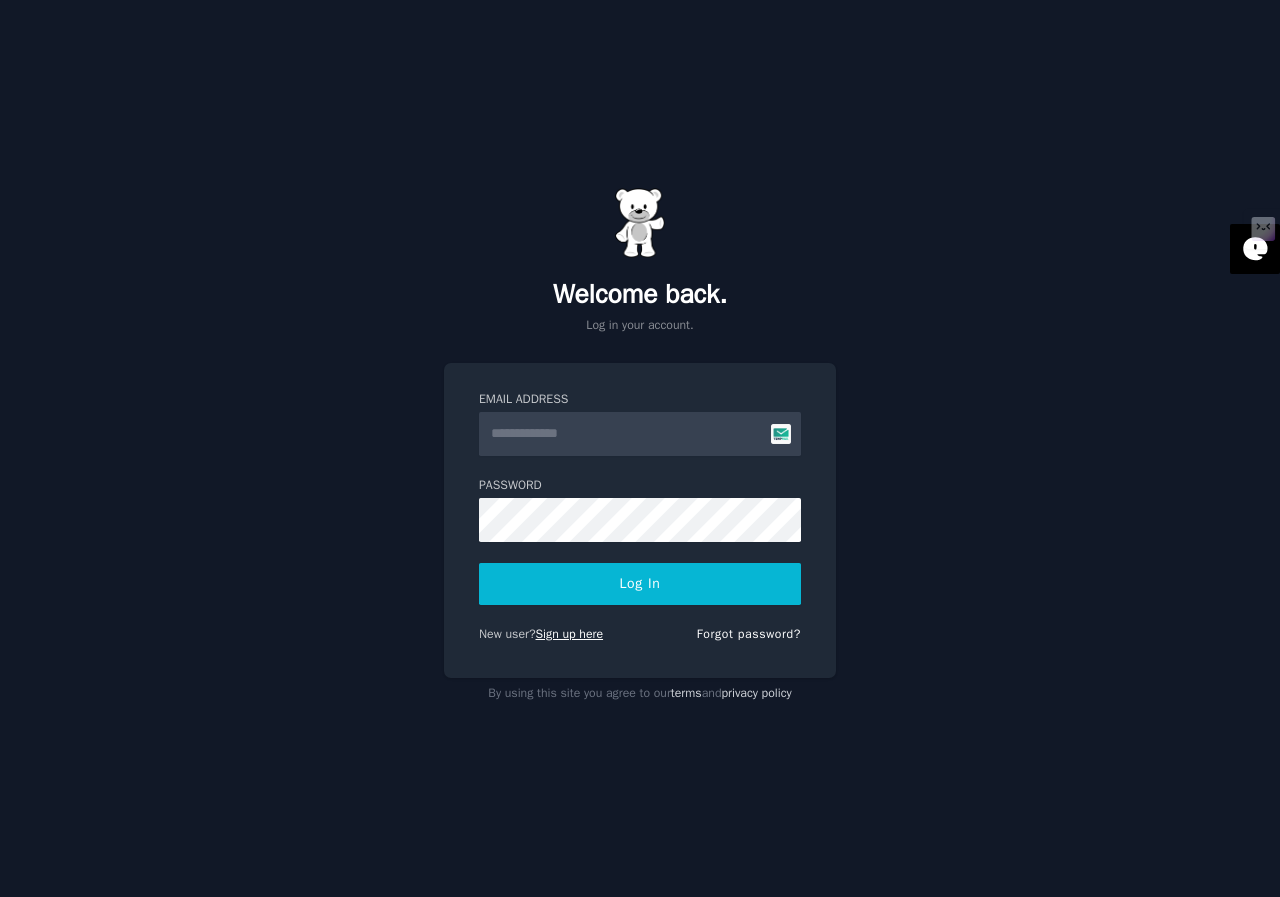 click on "Sign up here" at bounding box center (570, 634) 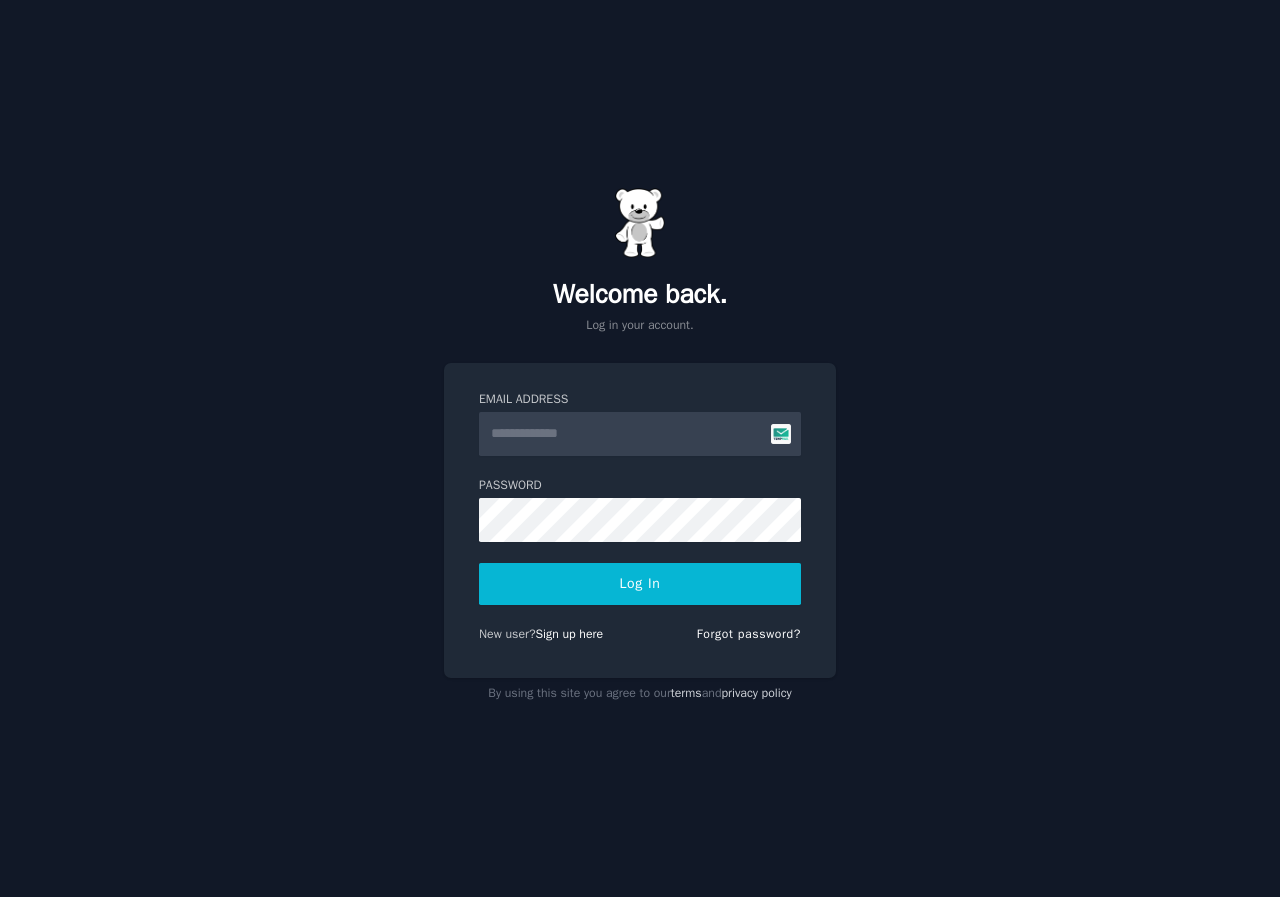 scroll, scrollTop: 0, scrollLeft: 0, axis: both 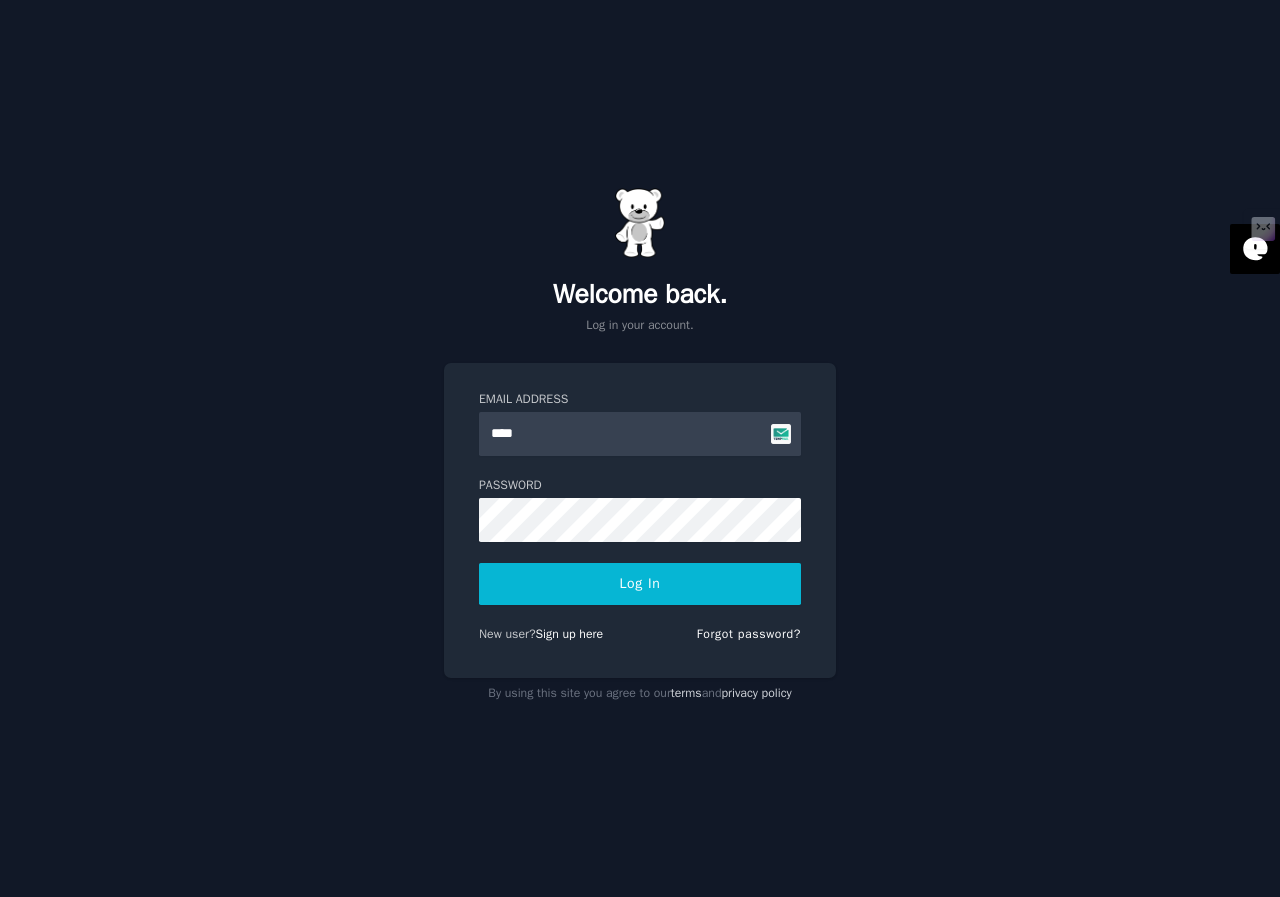 type on "**********" 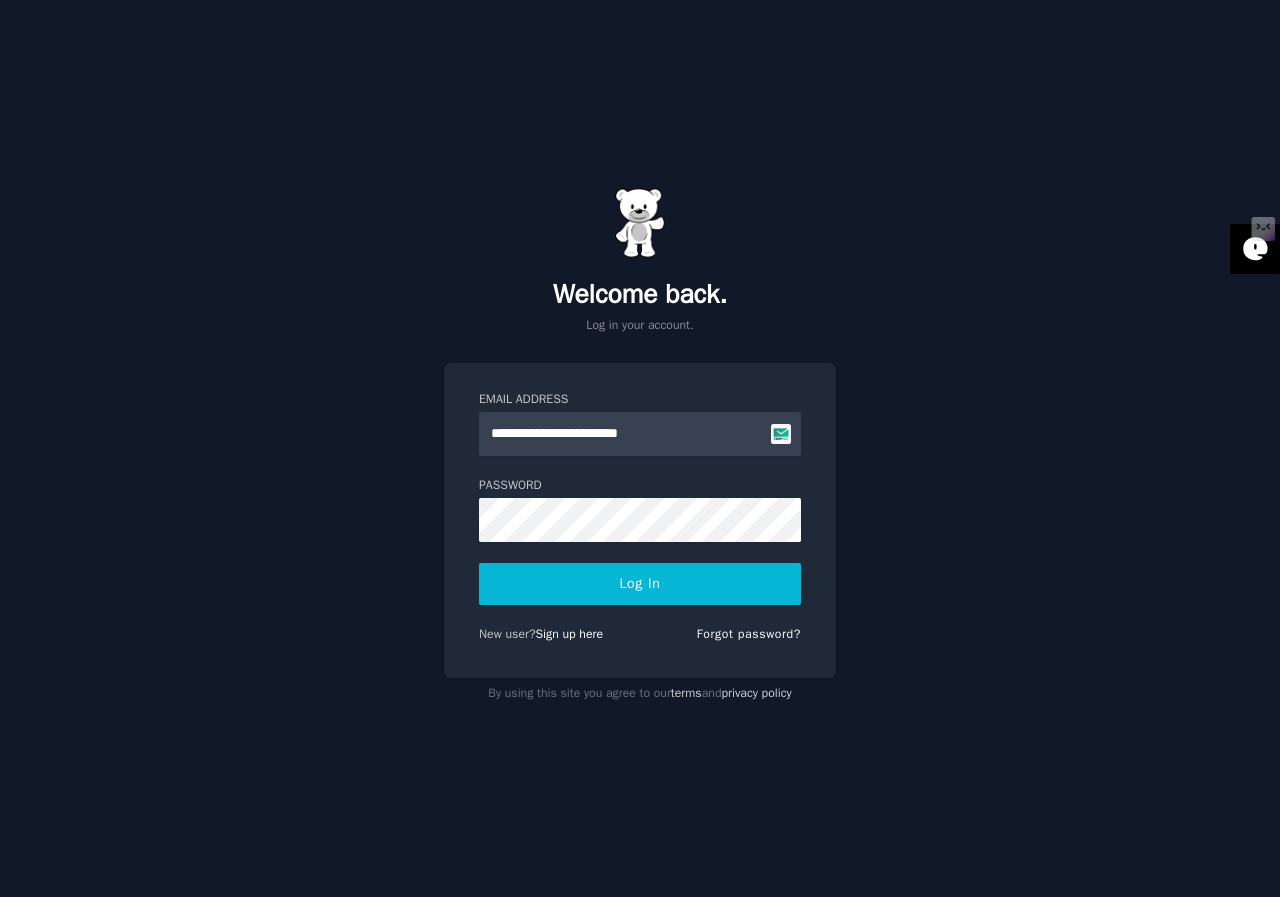 click on "Log In" at bounding box center [640, 584] 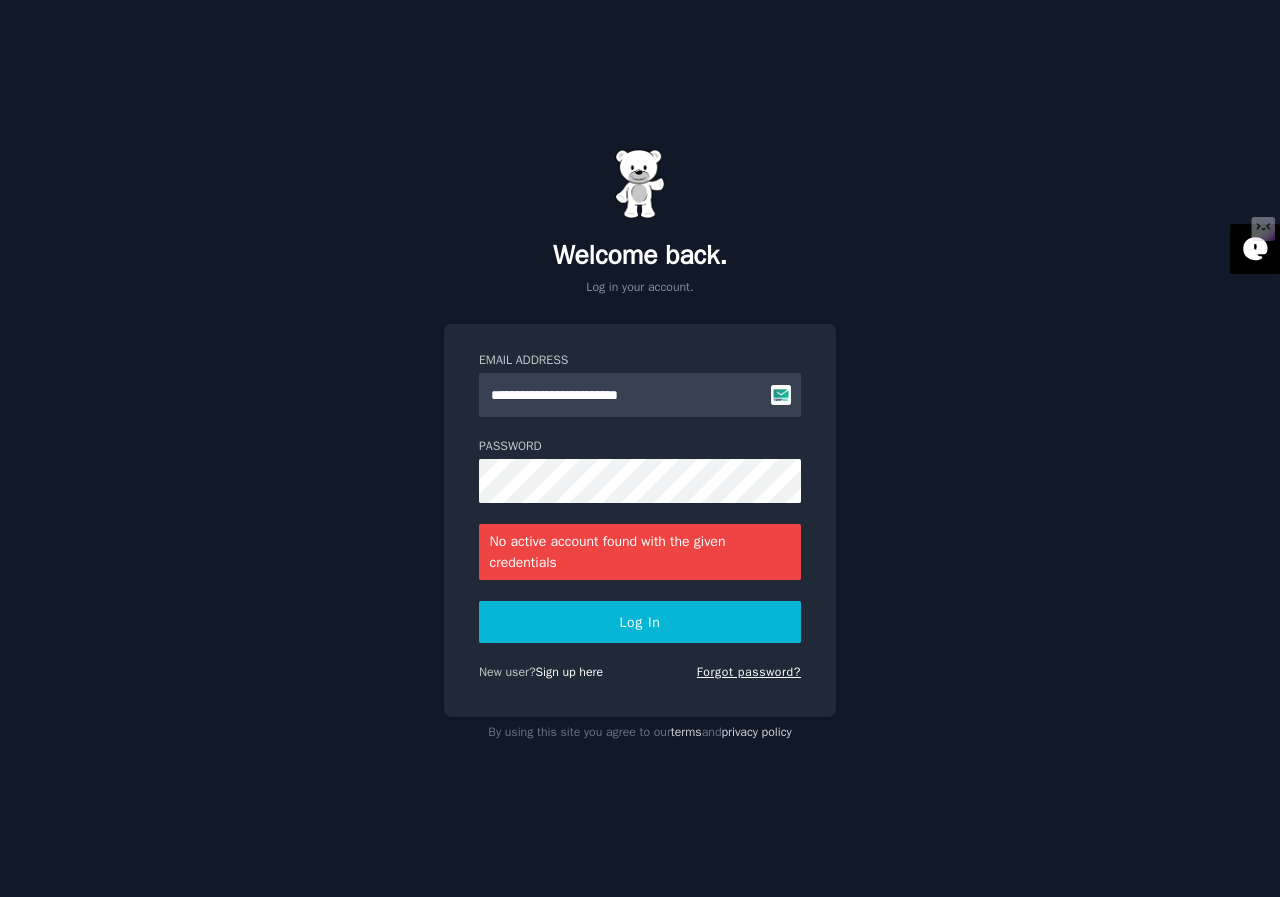 click on "Forgot password?" at bounding box center [749, 672] 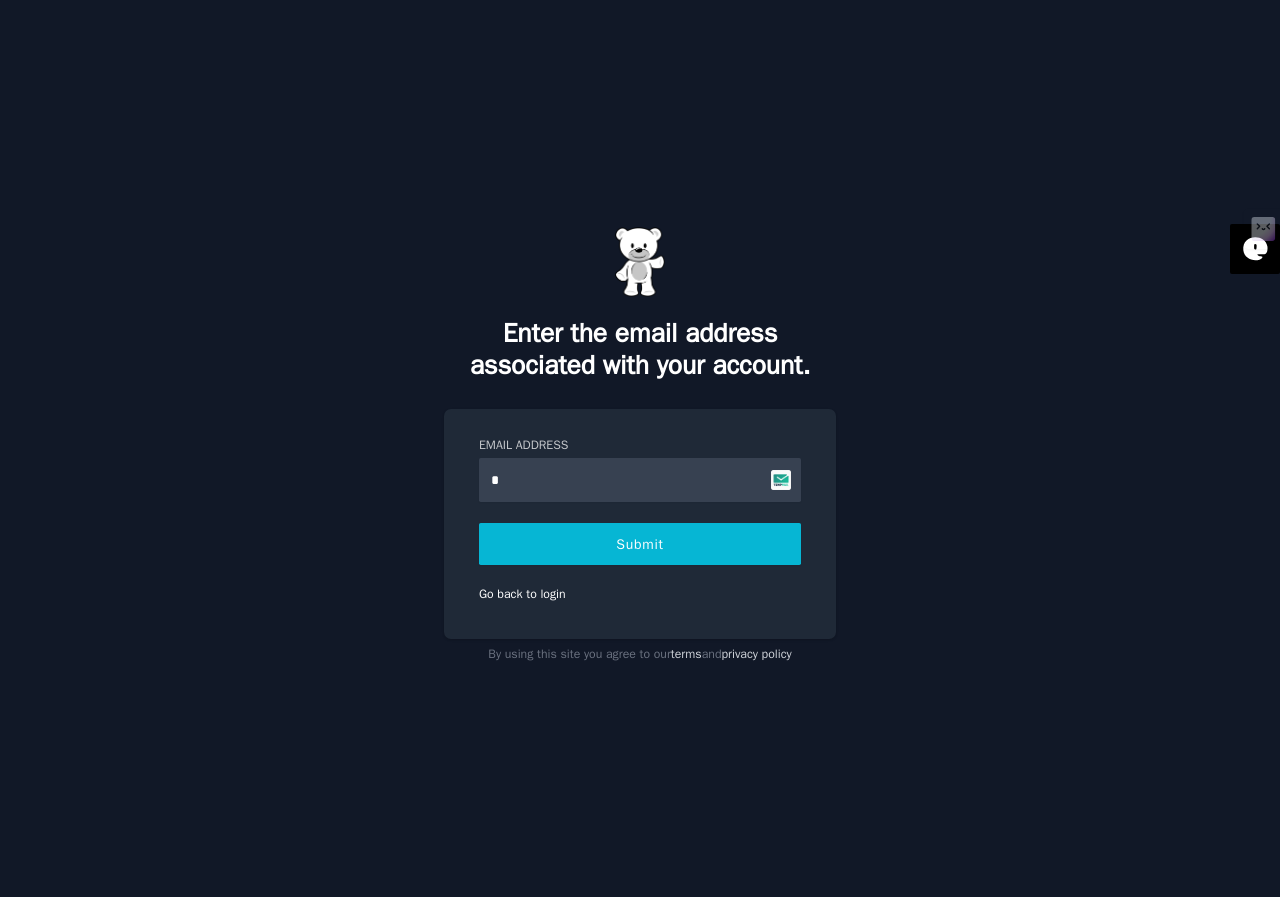 type on "**********" 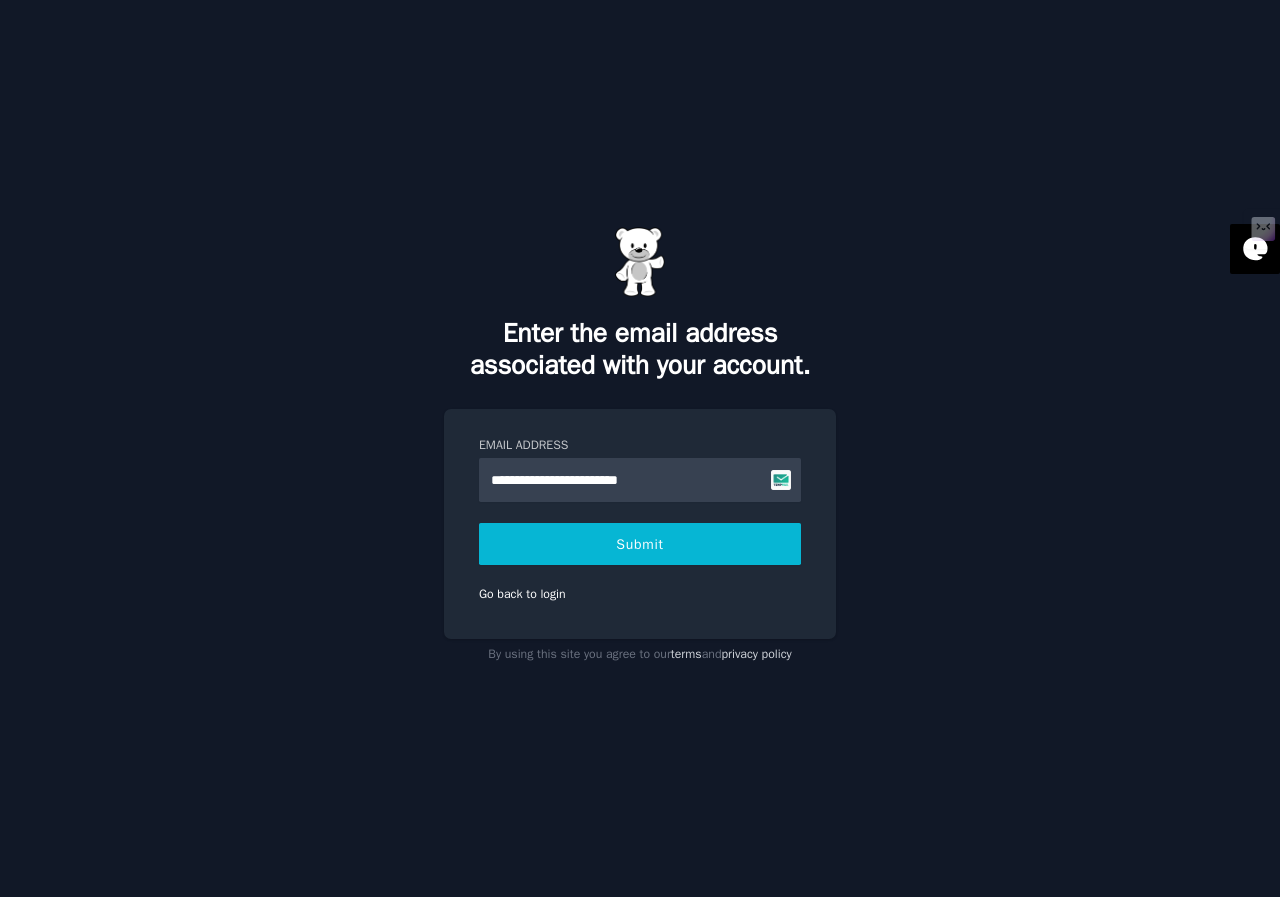 click on "Submit" at bounding box center (640, 544) 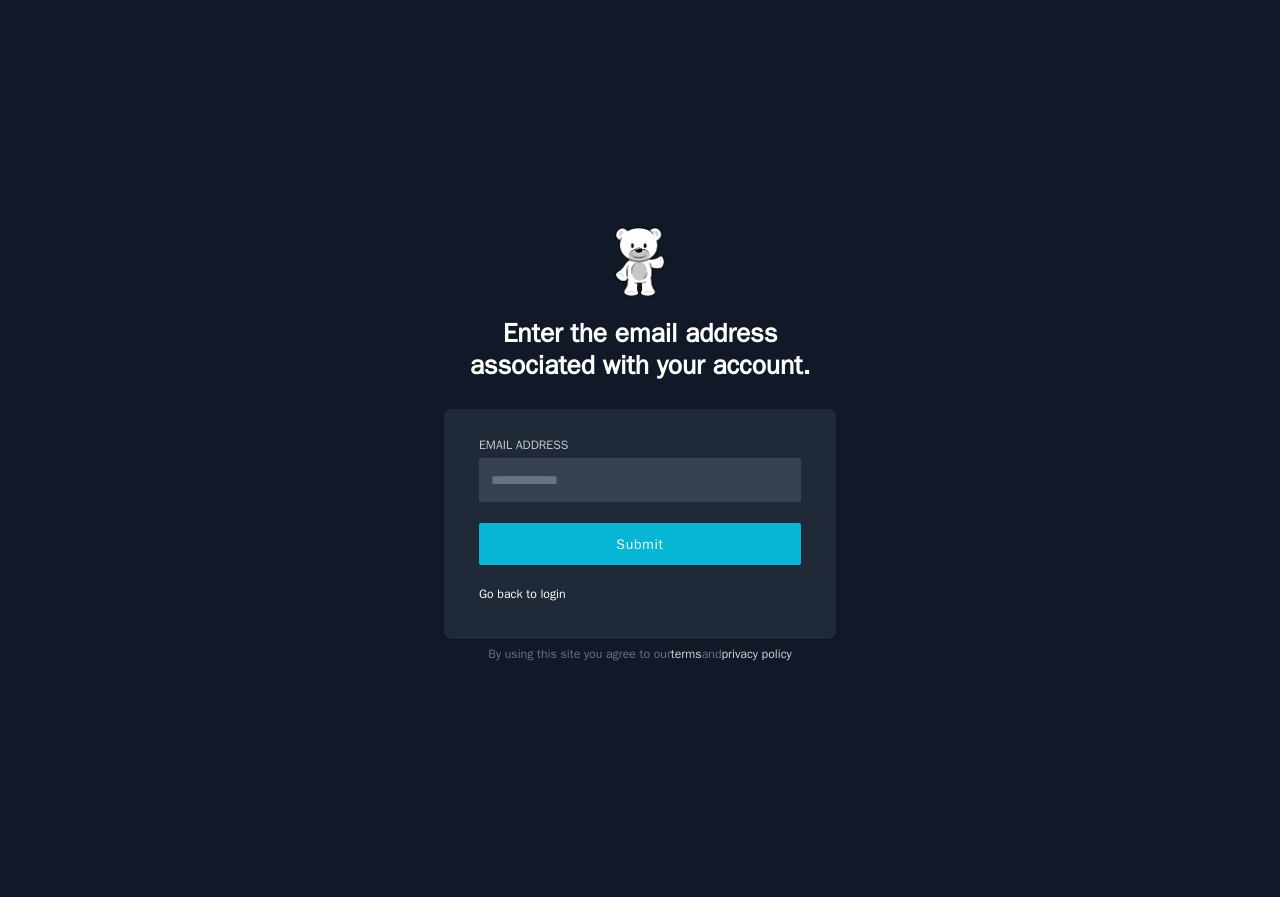 scroll, scrollTop: 0, scrollLeft: 0, axis: both 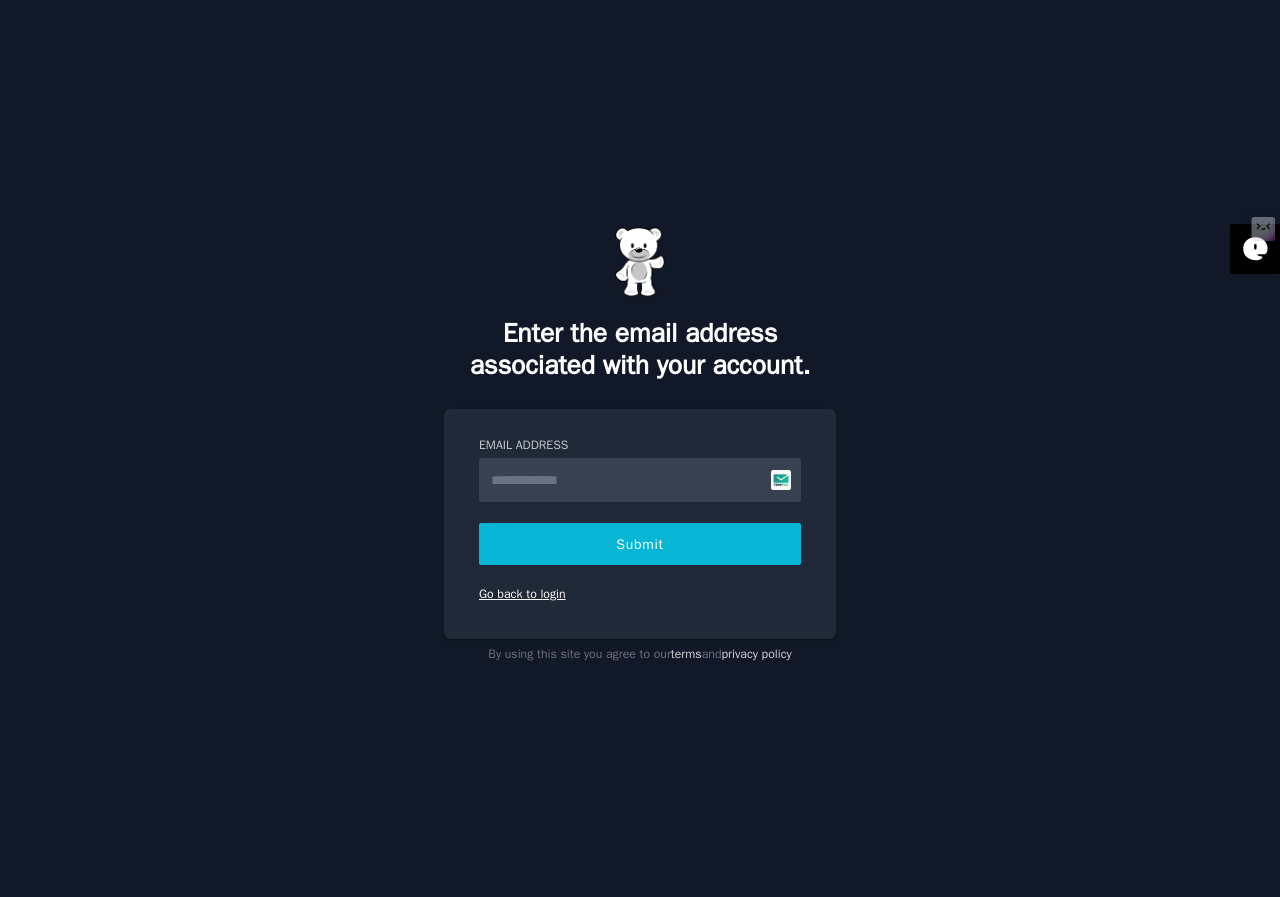 click on "Go back to login" at bounding box center [522, 594] 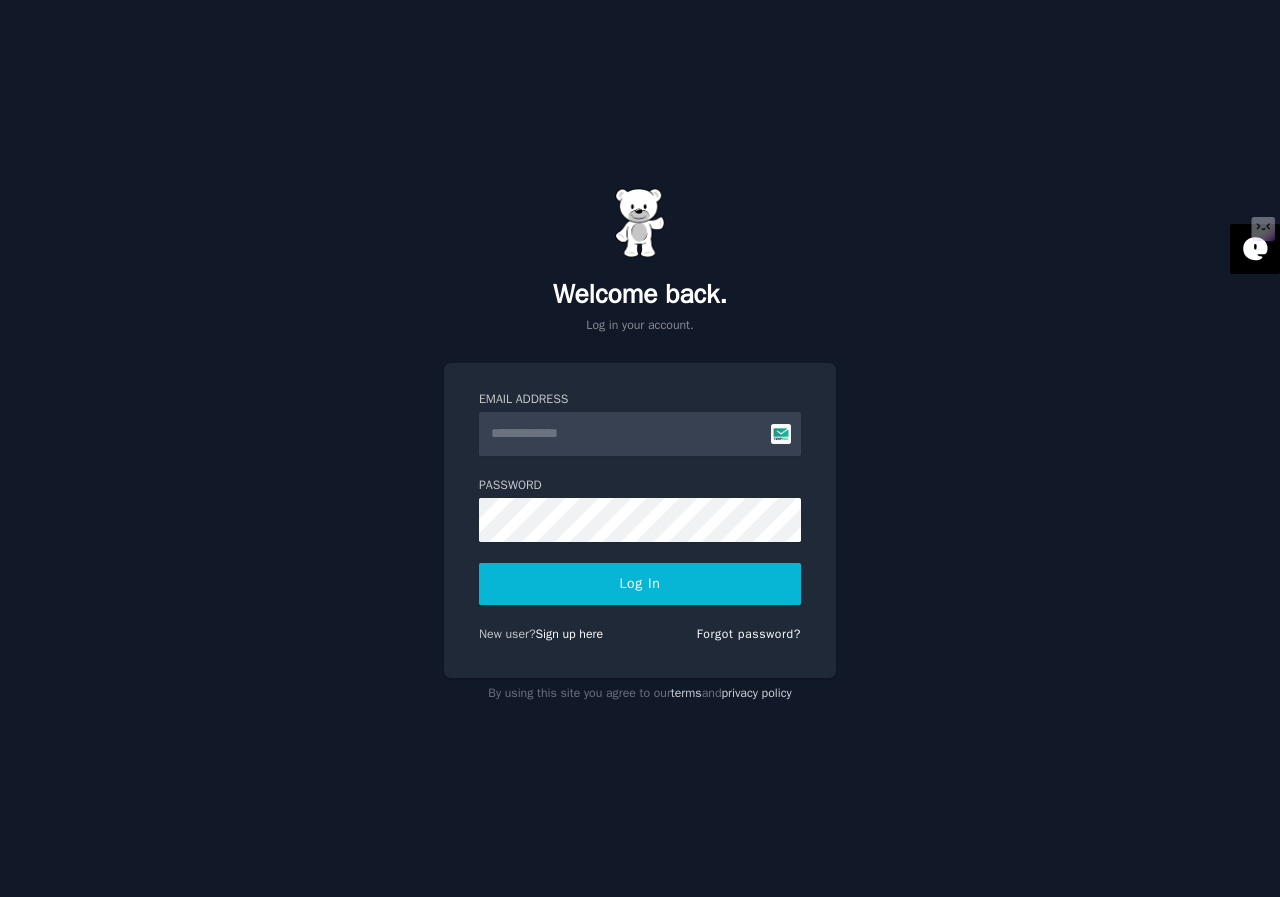 click on "Email Address" at bounding box center (640, 434) 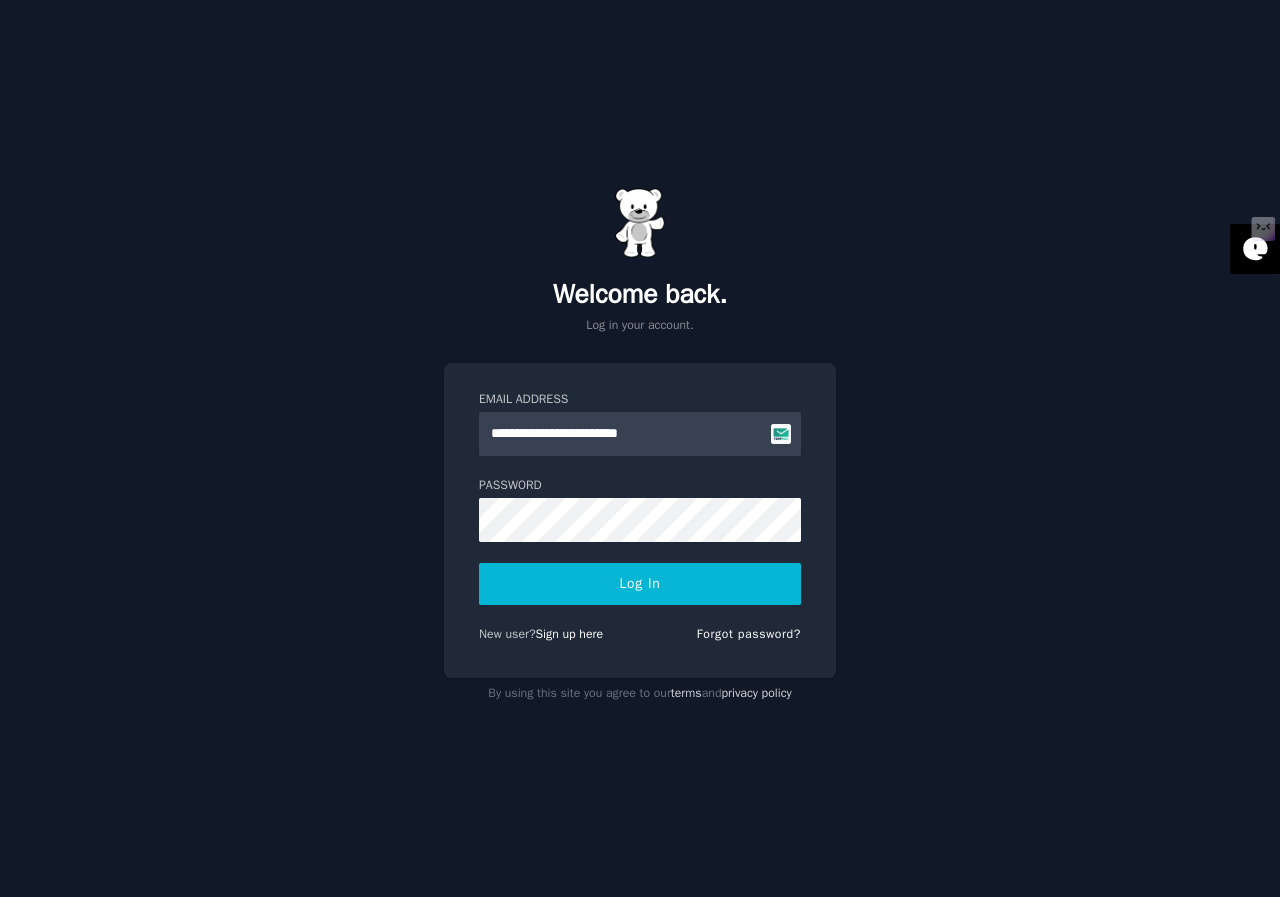 type on "**********" 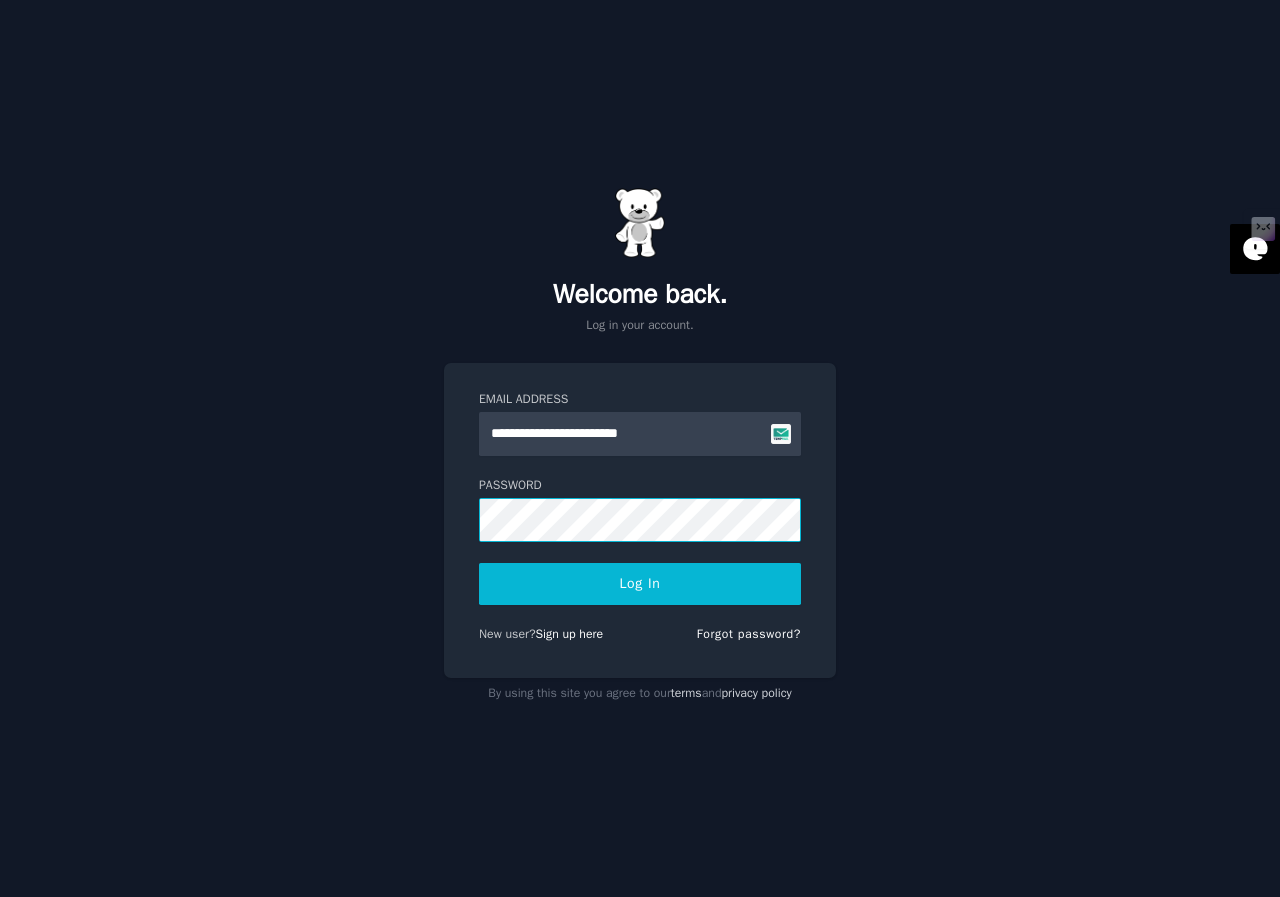 click on "Log In" at bounding box center [640, 584] 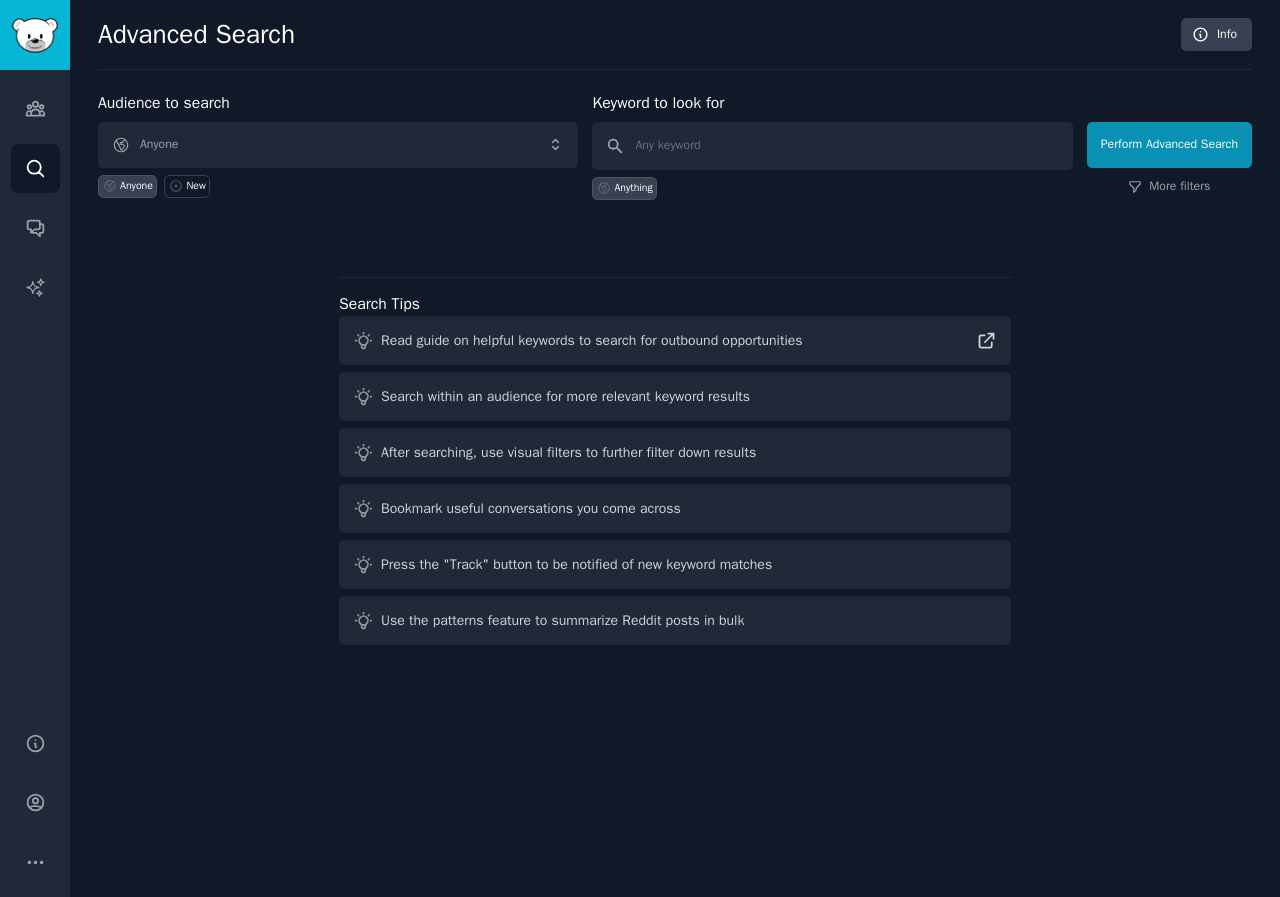 scroll, scrollTop: 0, scrollLeft: 0, axis: both 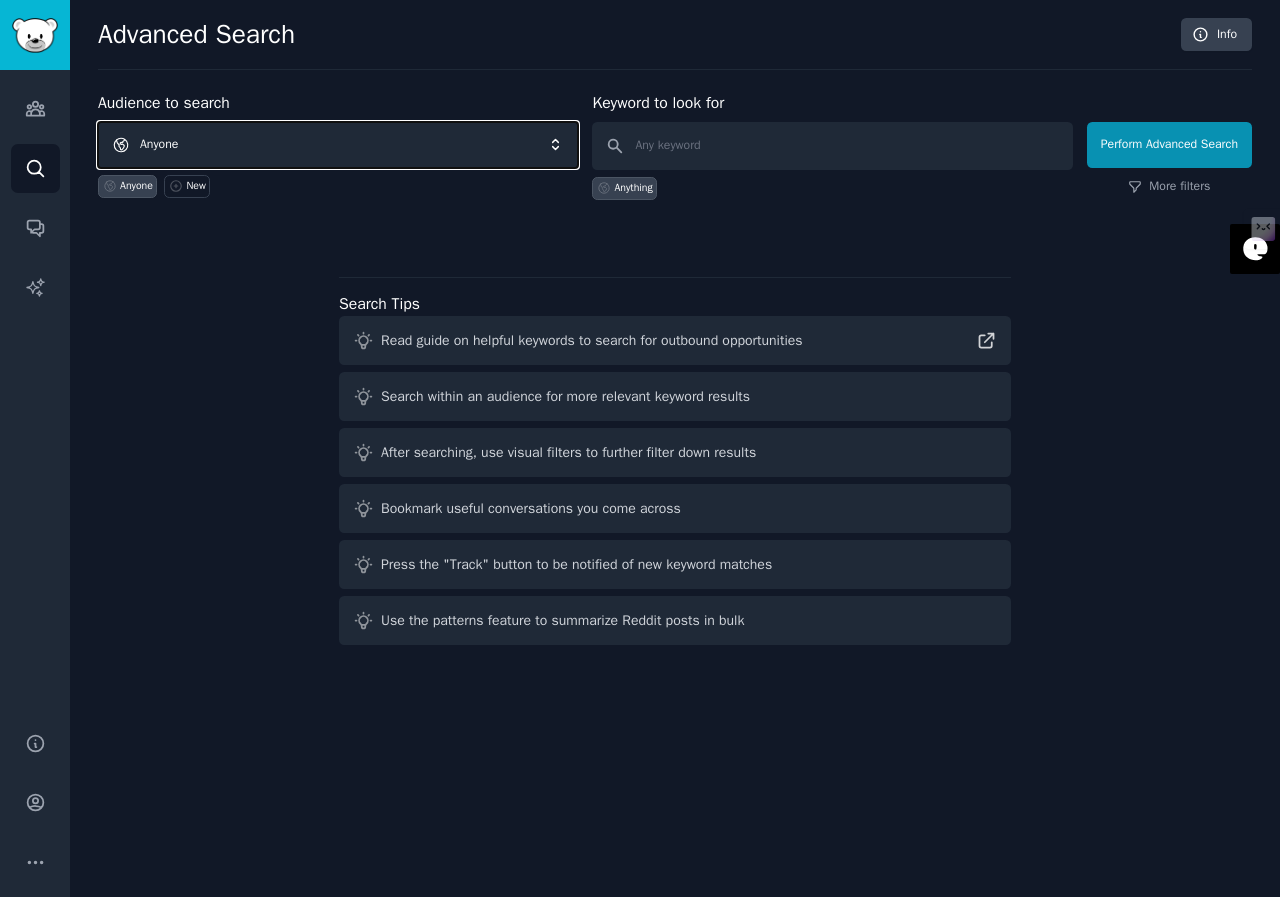 click on "Anyone" at bounding box center (338, 145) 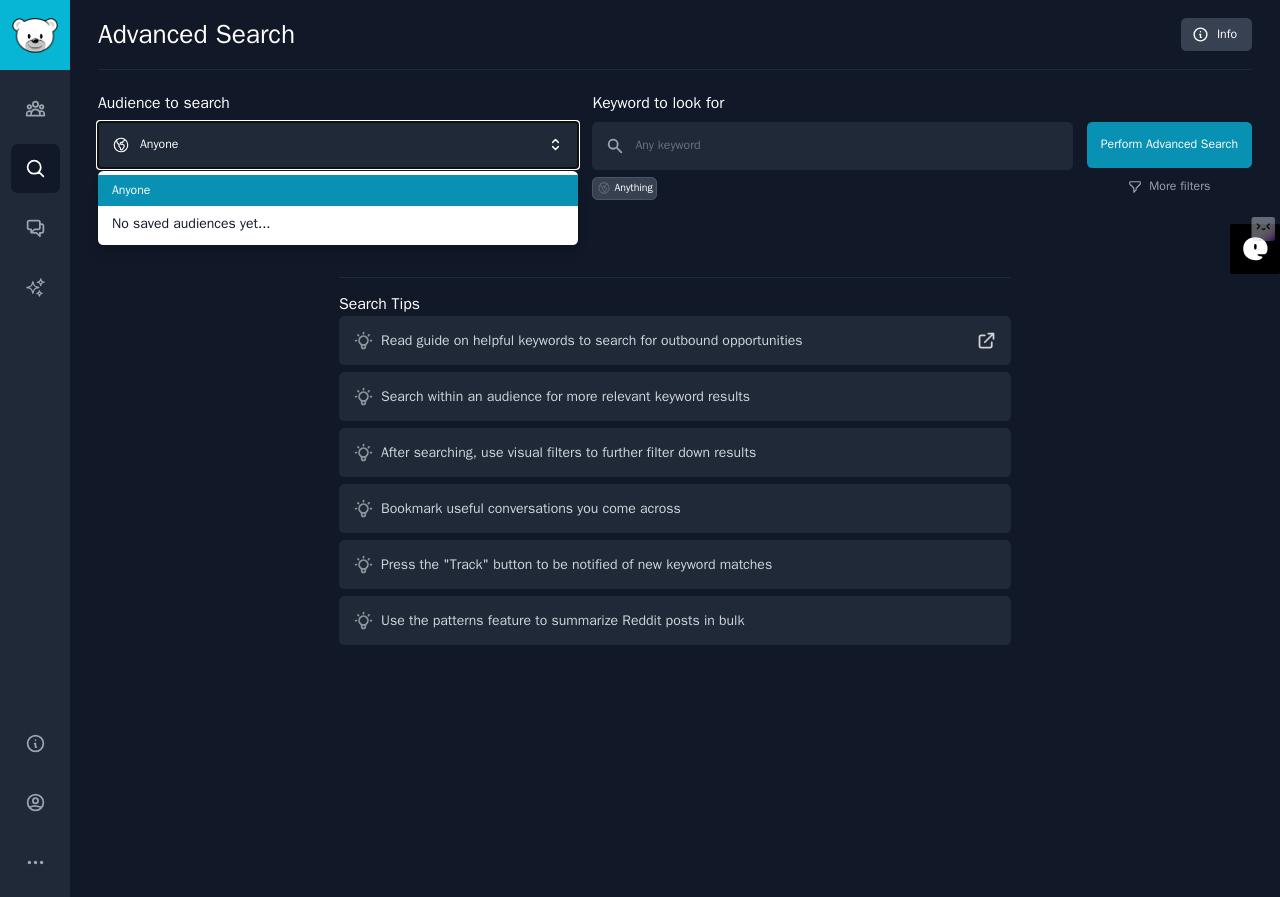 click on "Anyone" at bounding box center [338, 145] 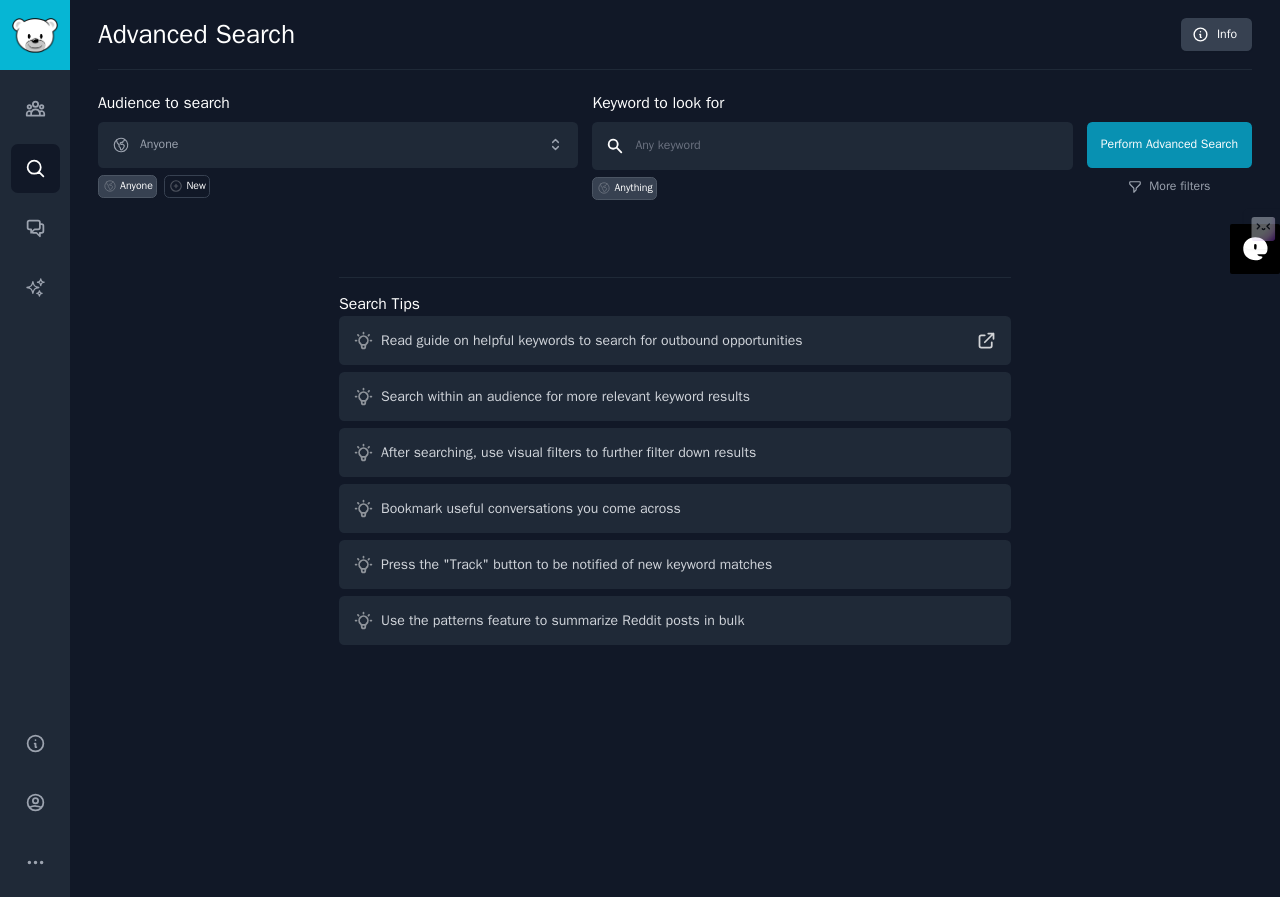 click at bounding box center (832, 146) 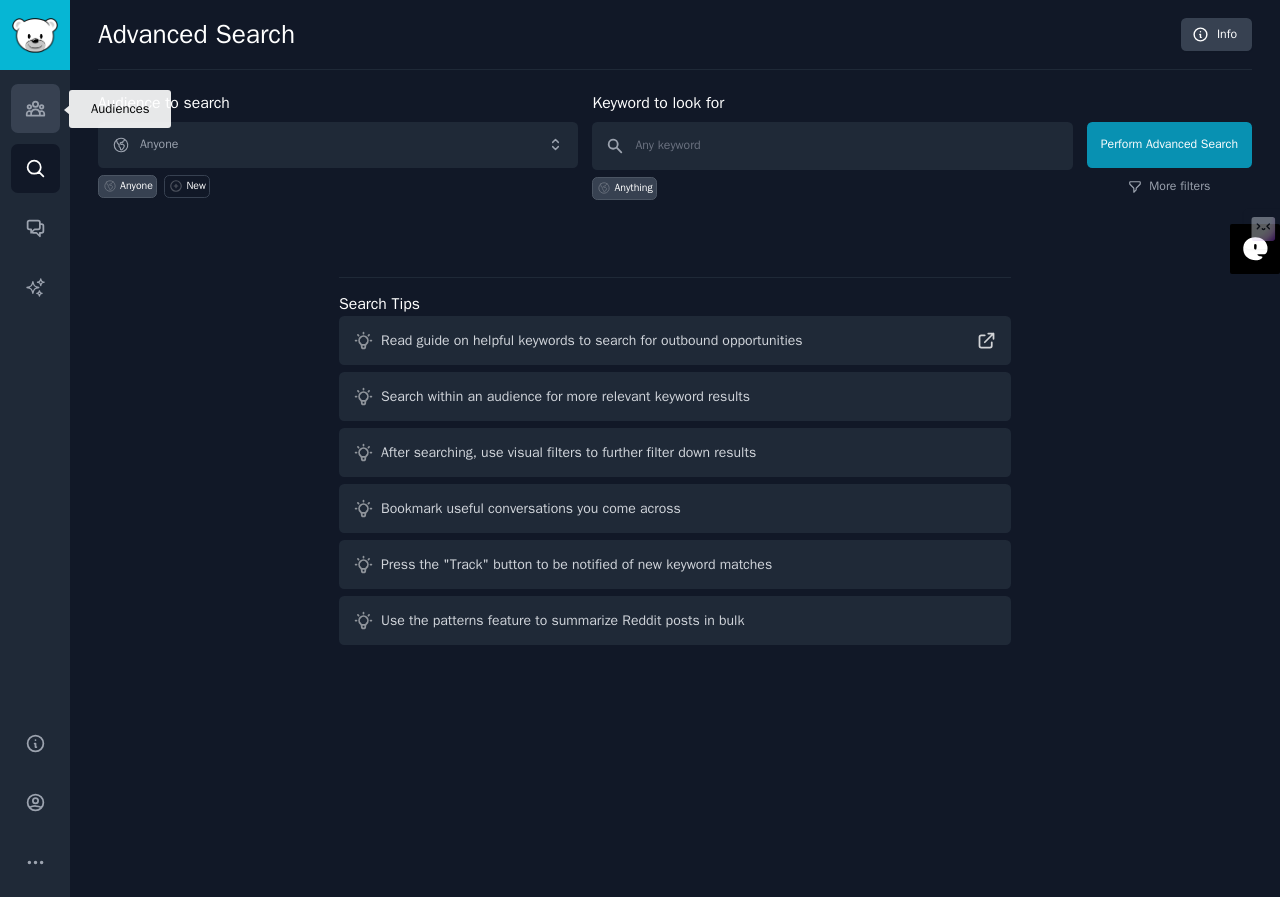 click 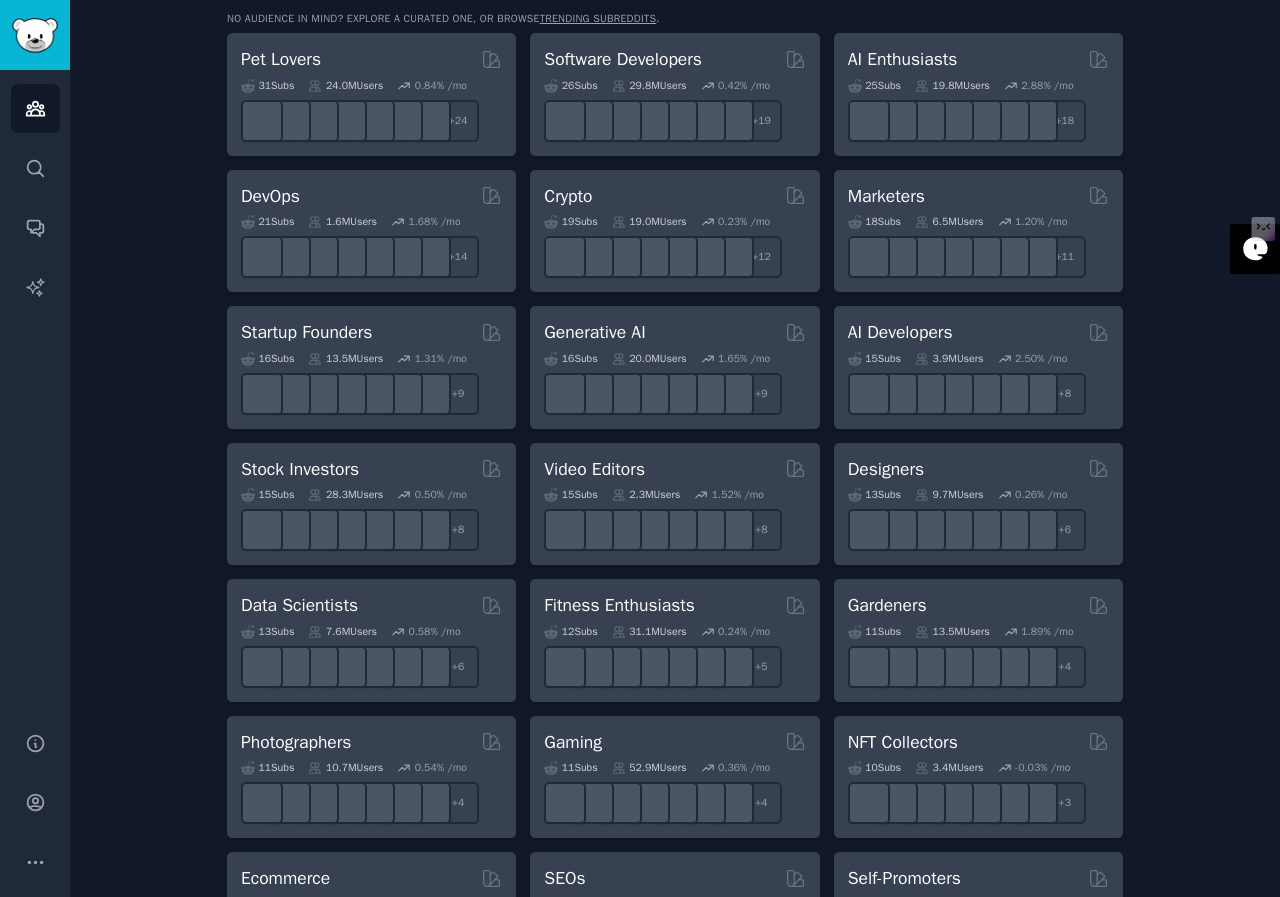 scroll, scrollTop: 400, scrollLeft: 0, axis: vertical 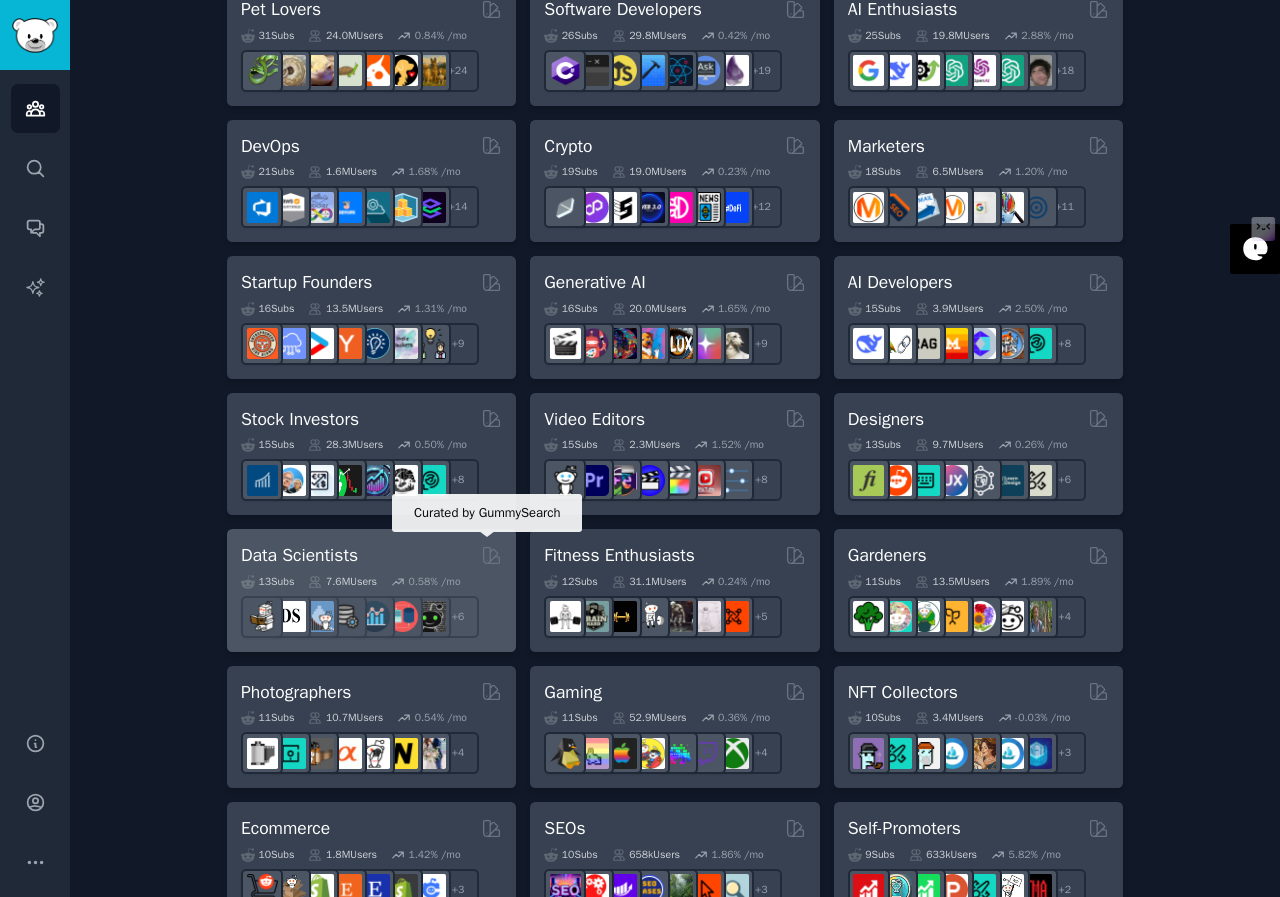 click 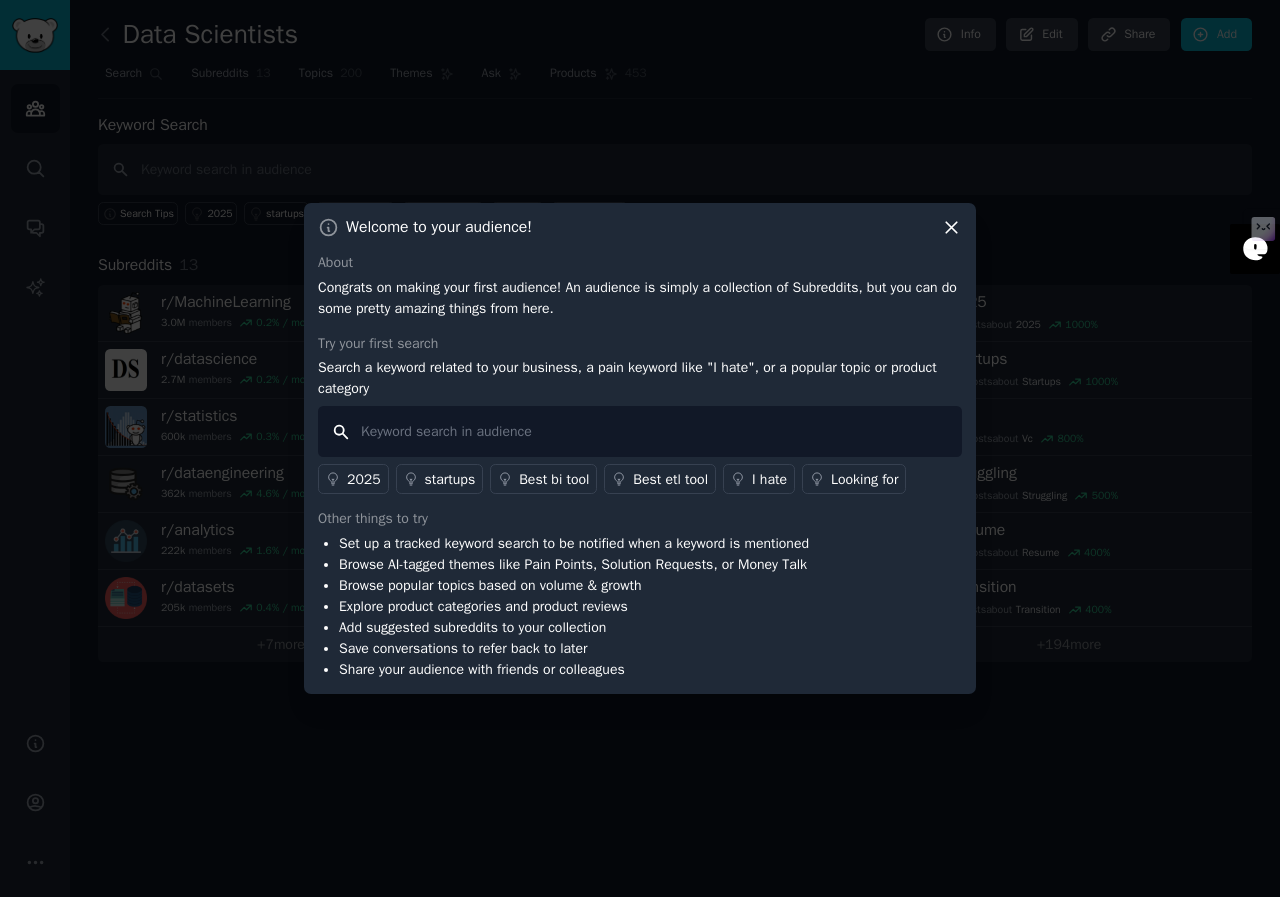 click at bounding box center [640, 431] 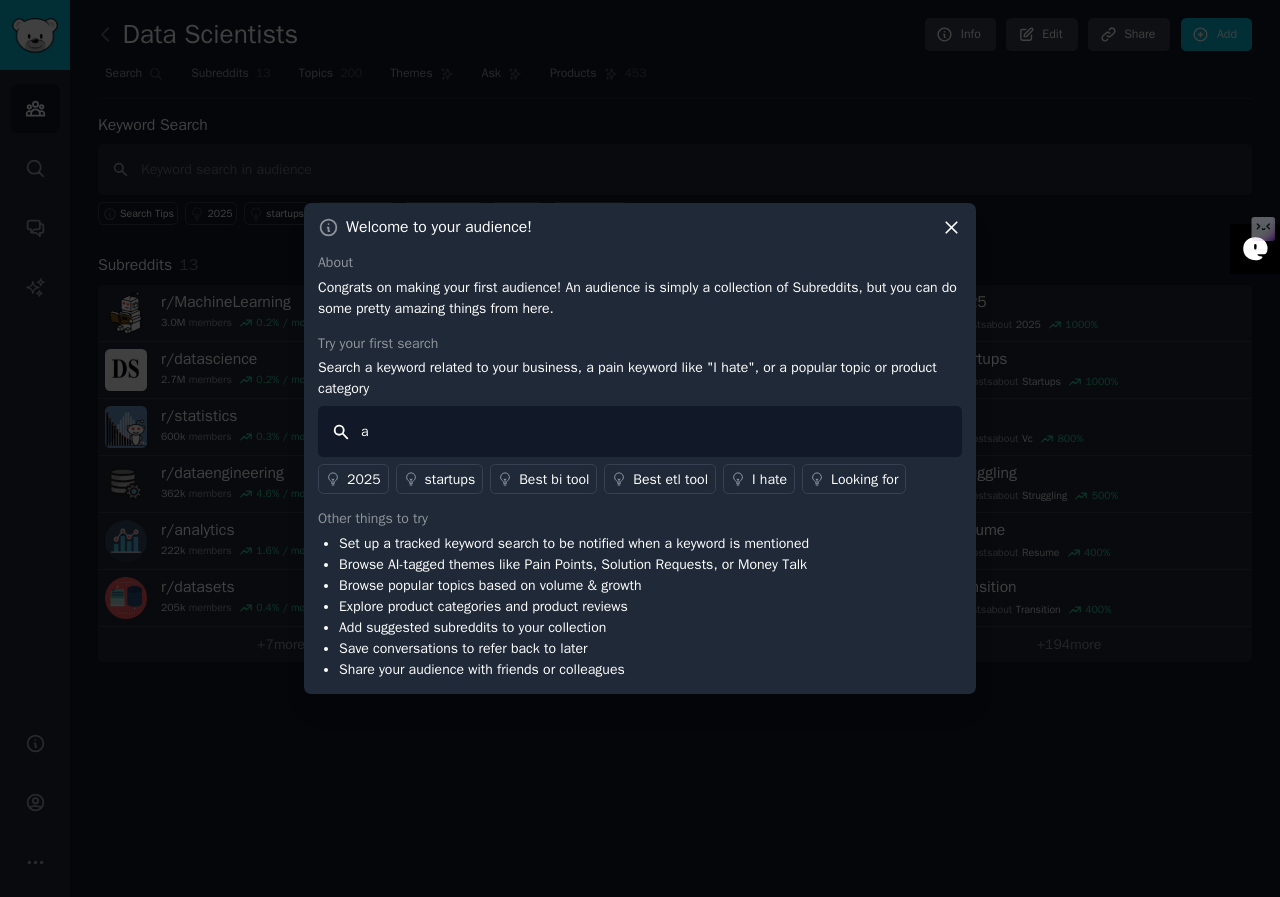type on "ai" 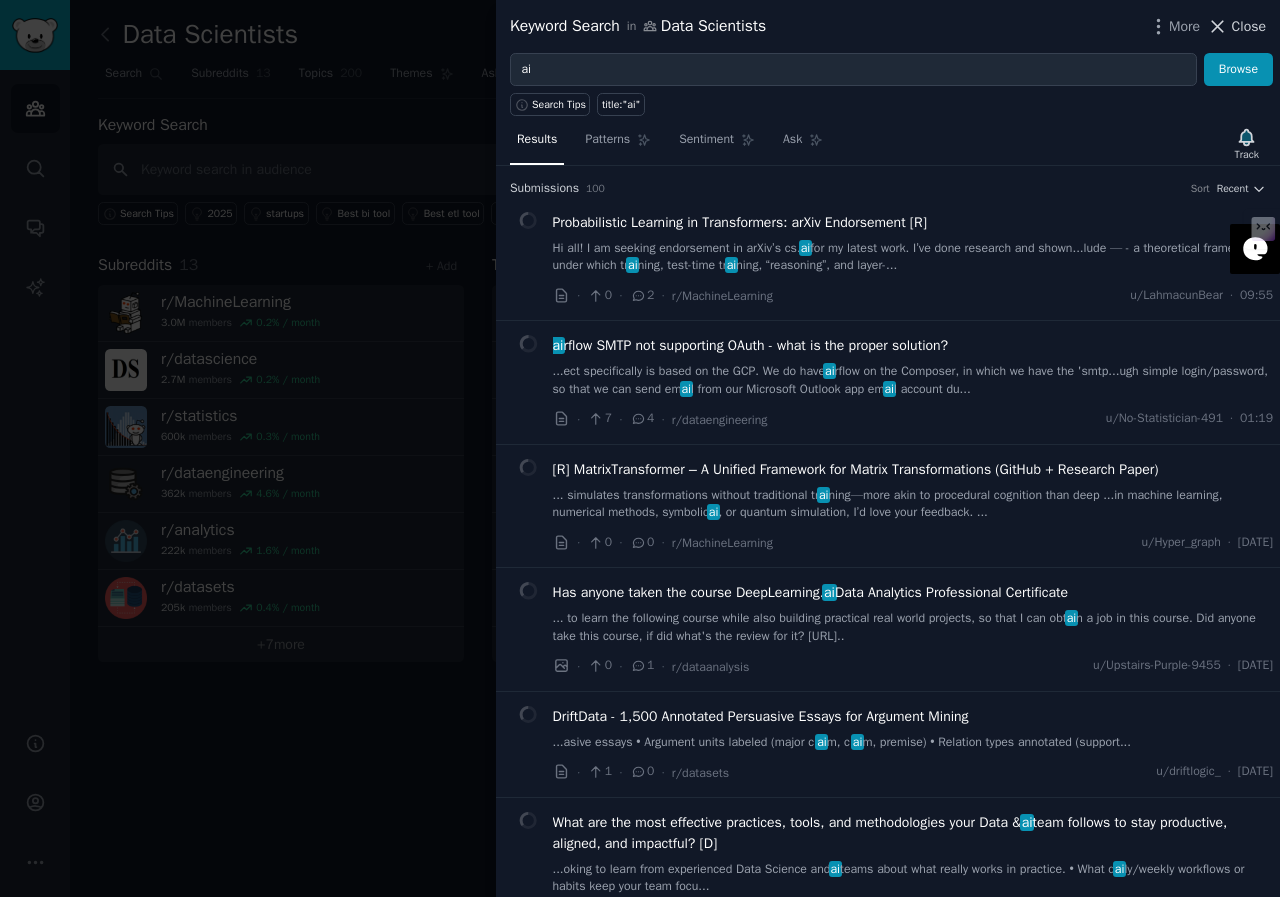 click on "Close" at bounding box center (1249, 26) 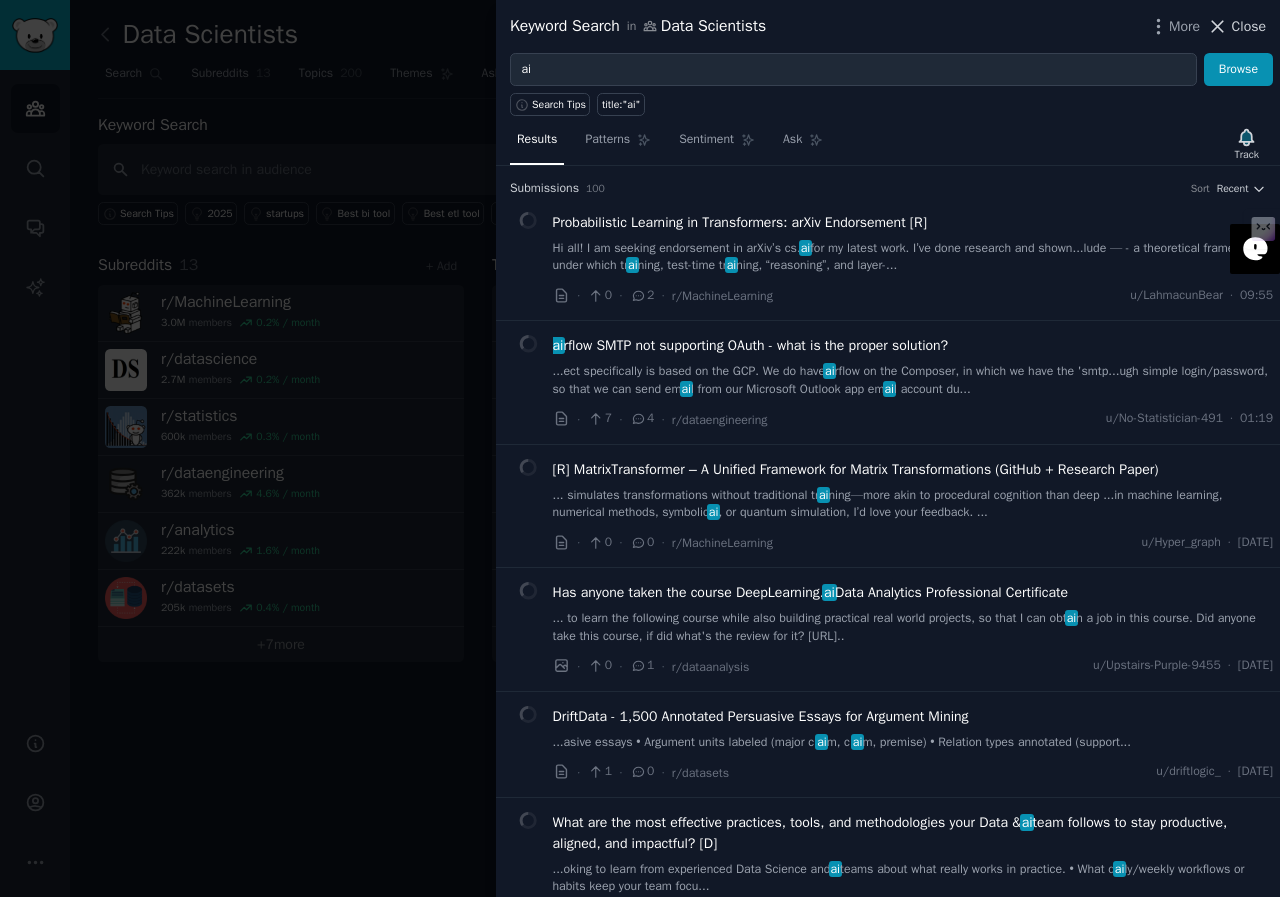 click on "Add" at bounding box center (1216, 35) 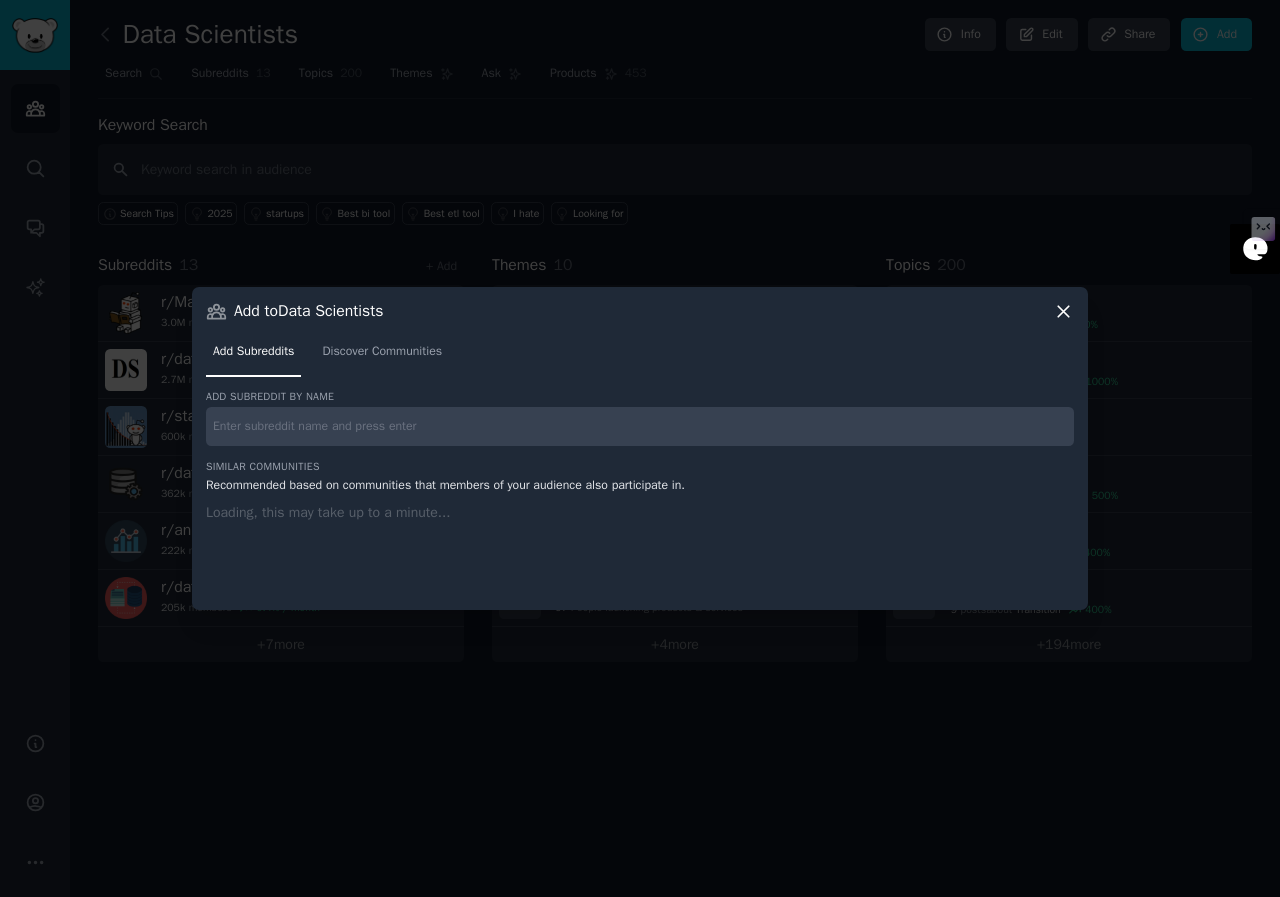 click 